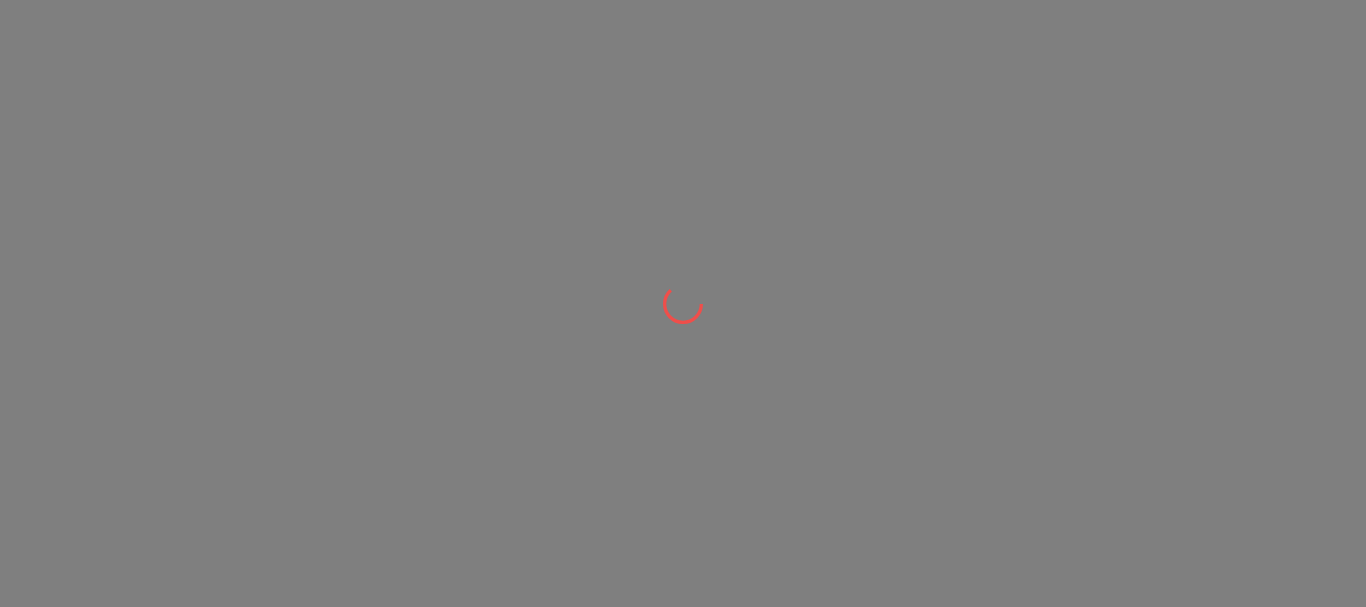 scroll, scrollTop: 0, scrollLeft: 0, axis: both 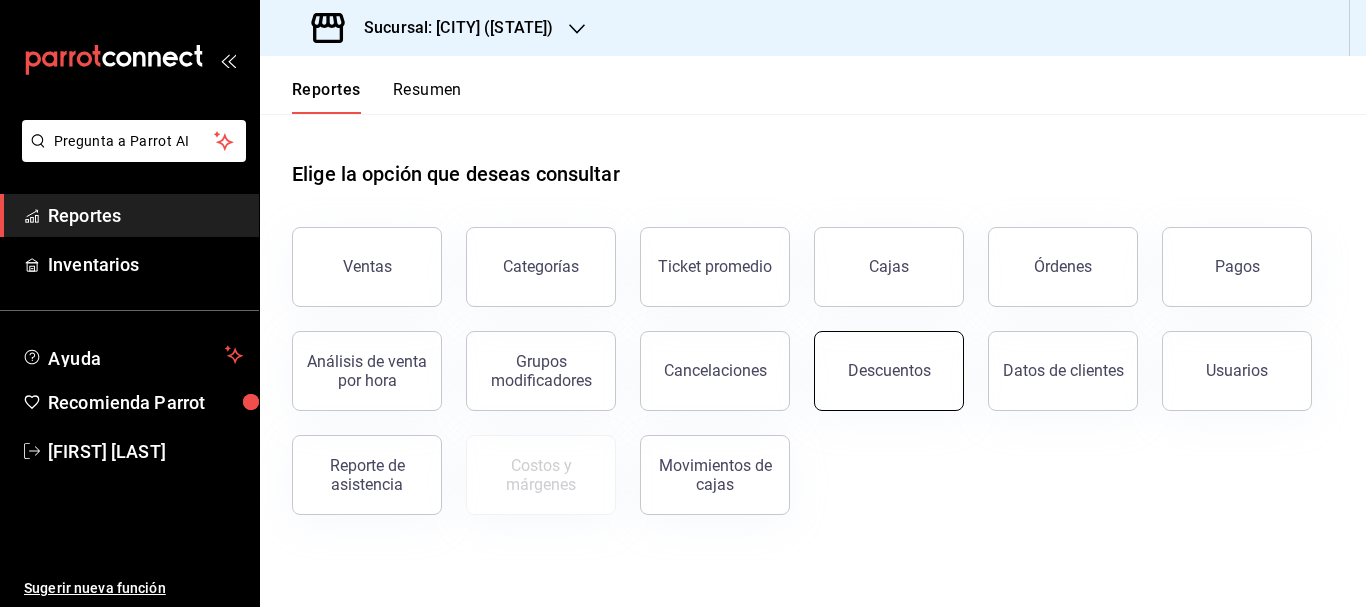 click on "Descuentos" at bounding box center (889, 371) 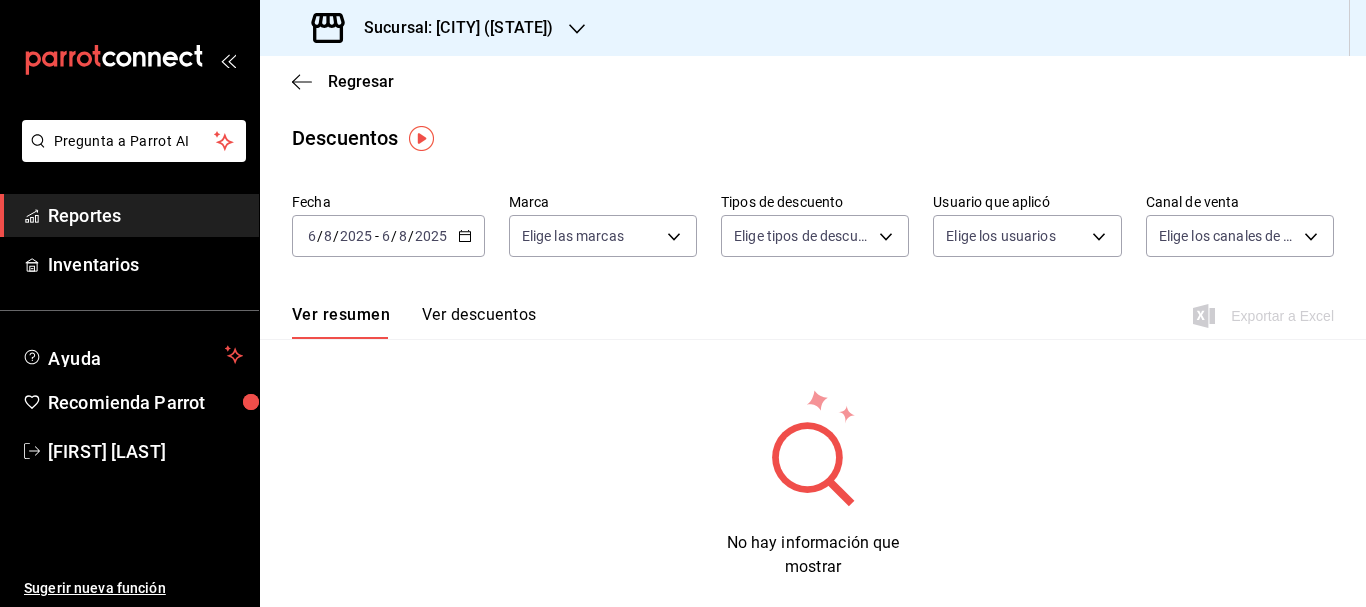 click on "Fecha [DATE] [DATE] - [DATE] [DATE] Marca Elige las marcas Tipos de descuento Elige tipos de descuento Usuario que aplicó Elige los usuarios Canal de venta Elige los canales de venta Ver resumen Ver descuentos Exportar a Excel No hay información que mostrar" at bounding box center (813, 382) 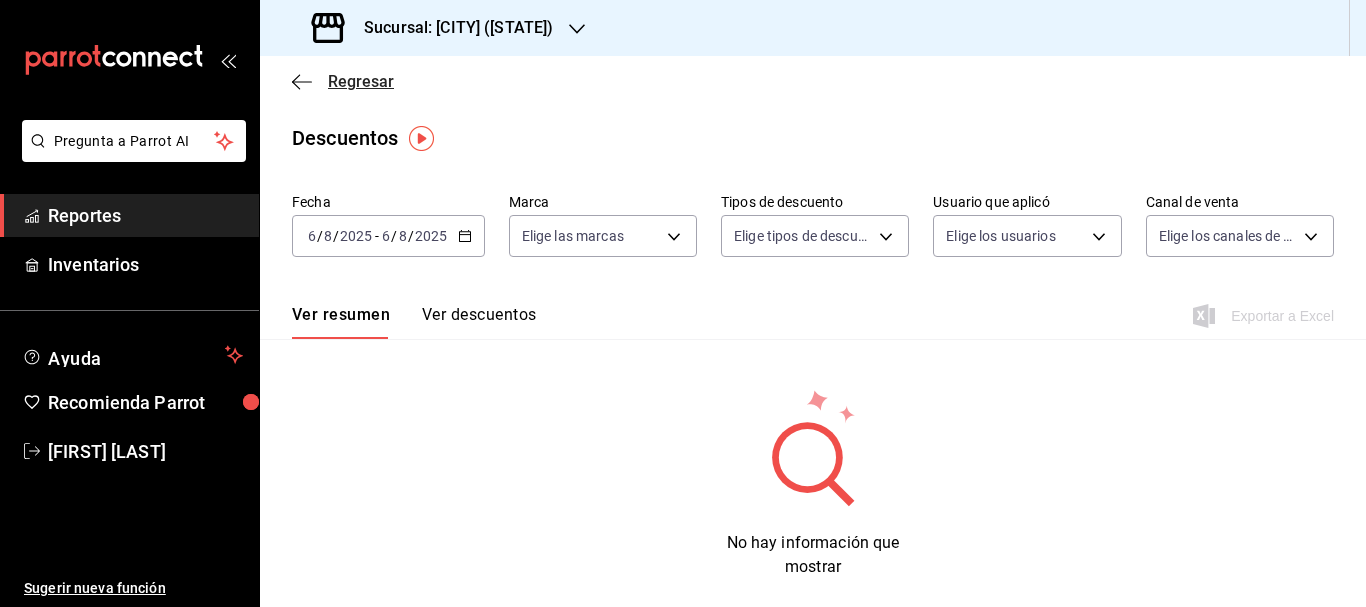click 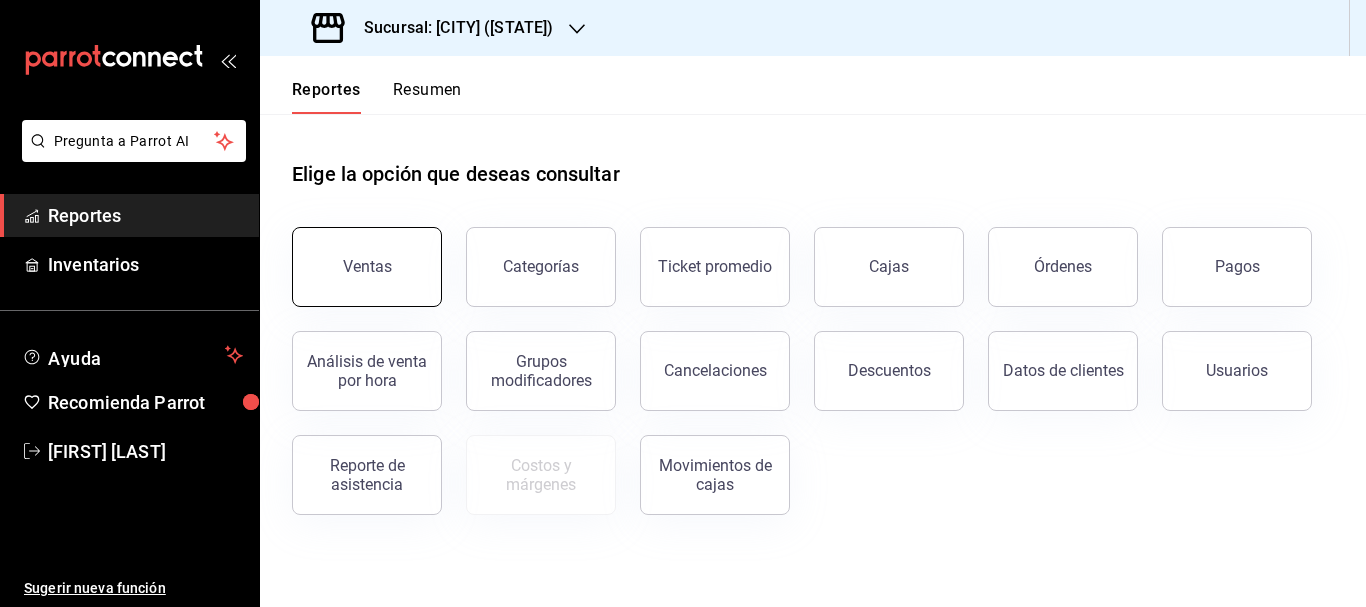 click on "Ventas" at bounding box center (367, 266) 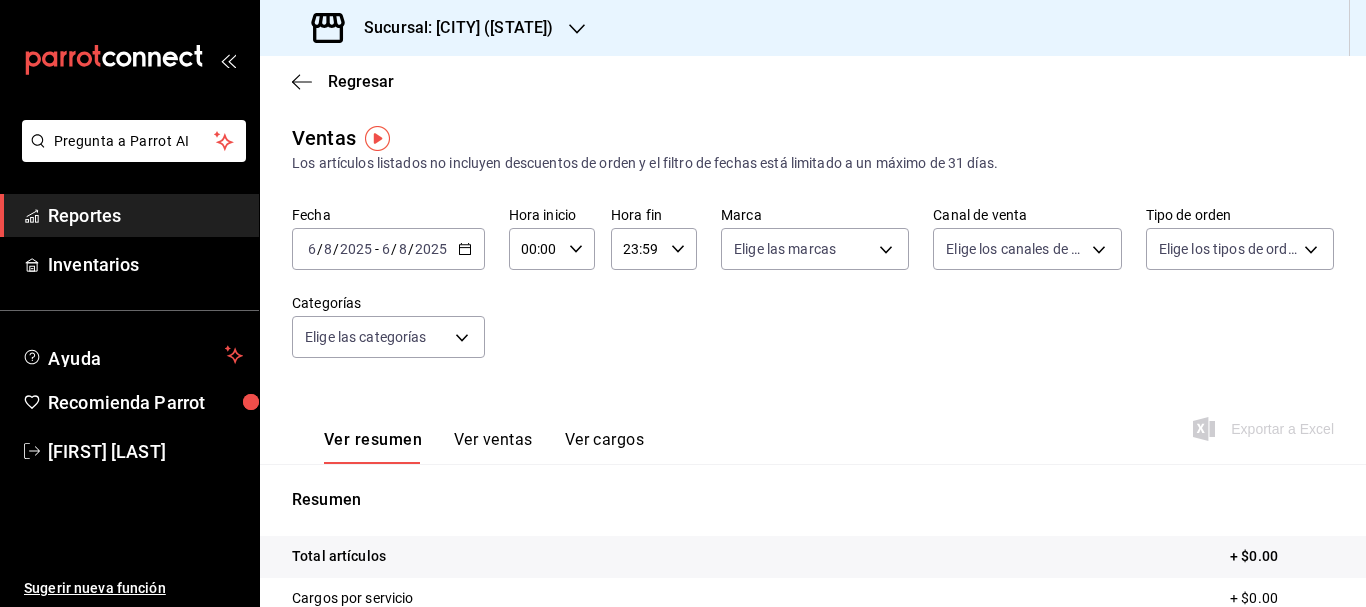 click on "6" at bounding box center (312, 249) 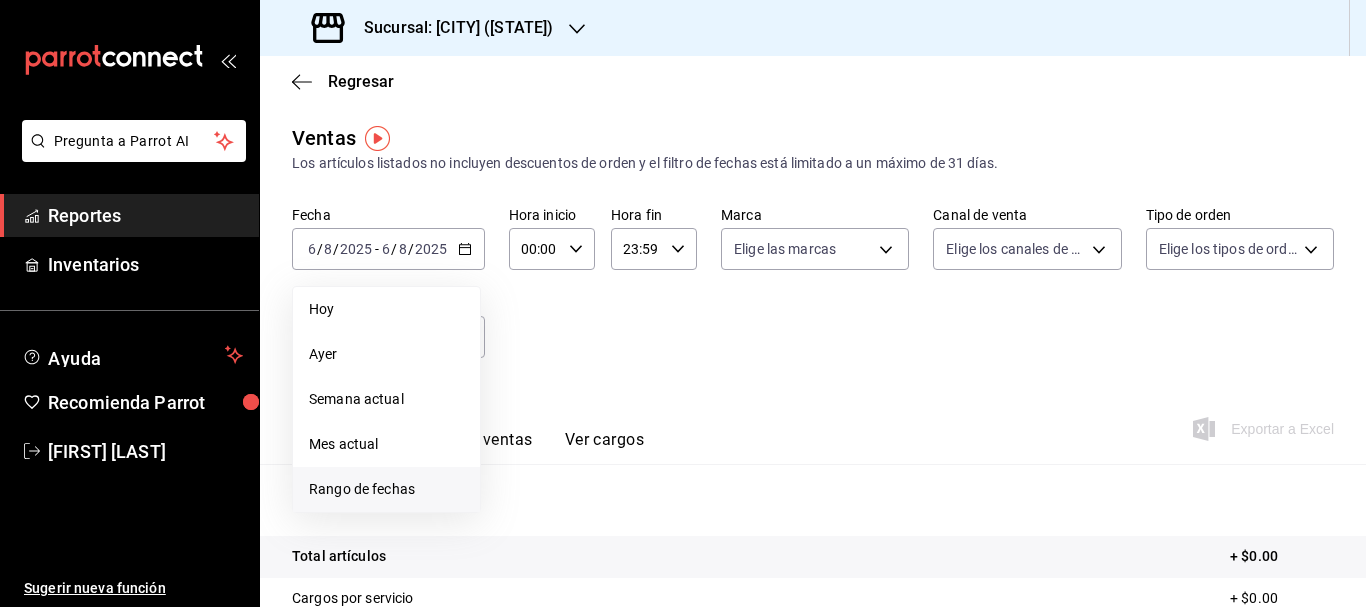 click on "Rango de fechas" at bounding box center [386, 489] 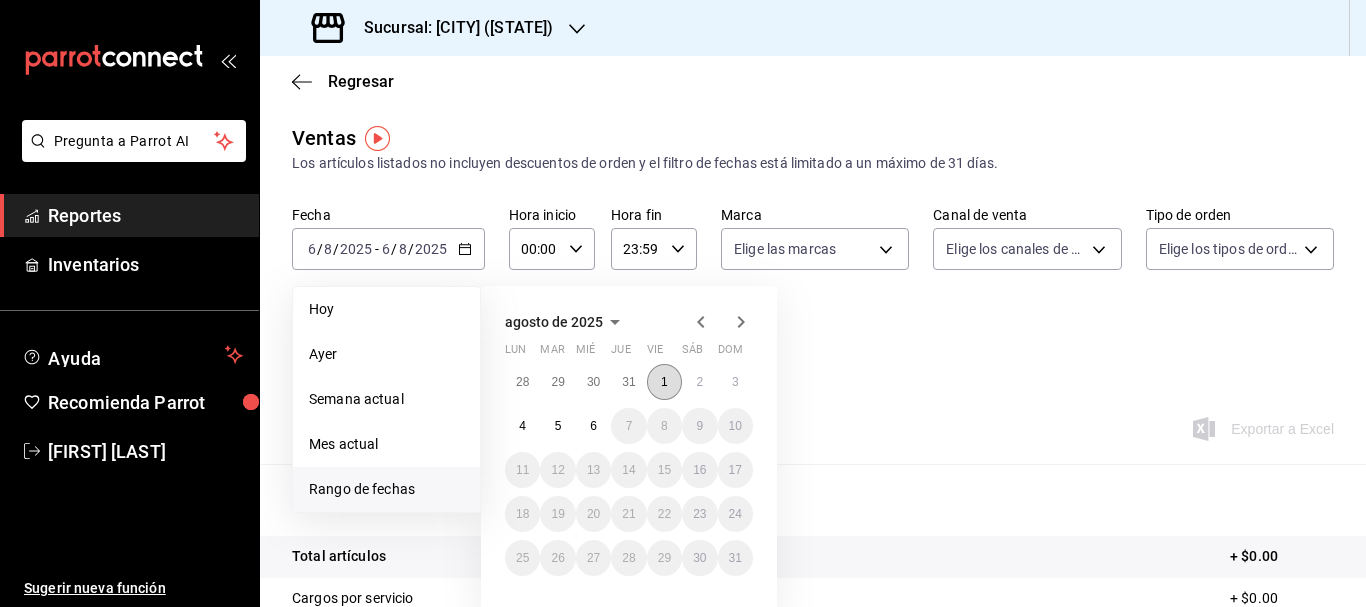 click on "1" at bounding box center [664, 382] 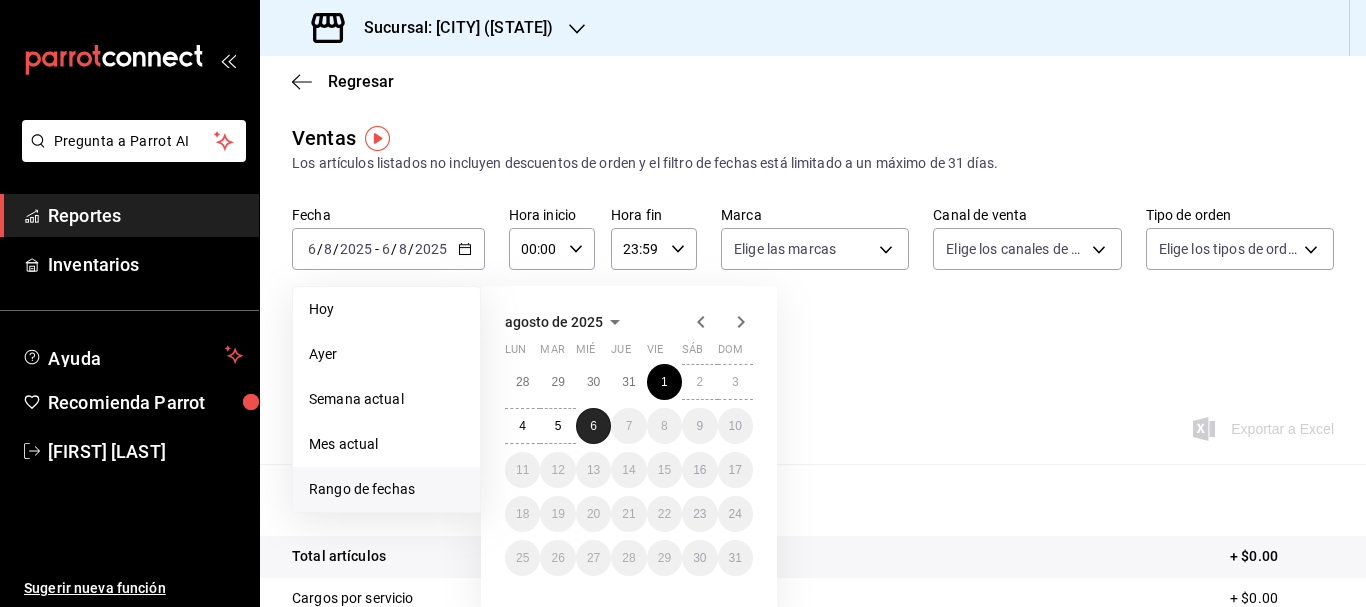 click on "6" at bounding box center (593, 426) 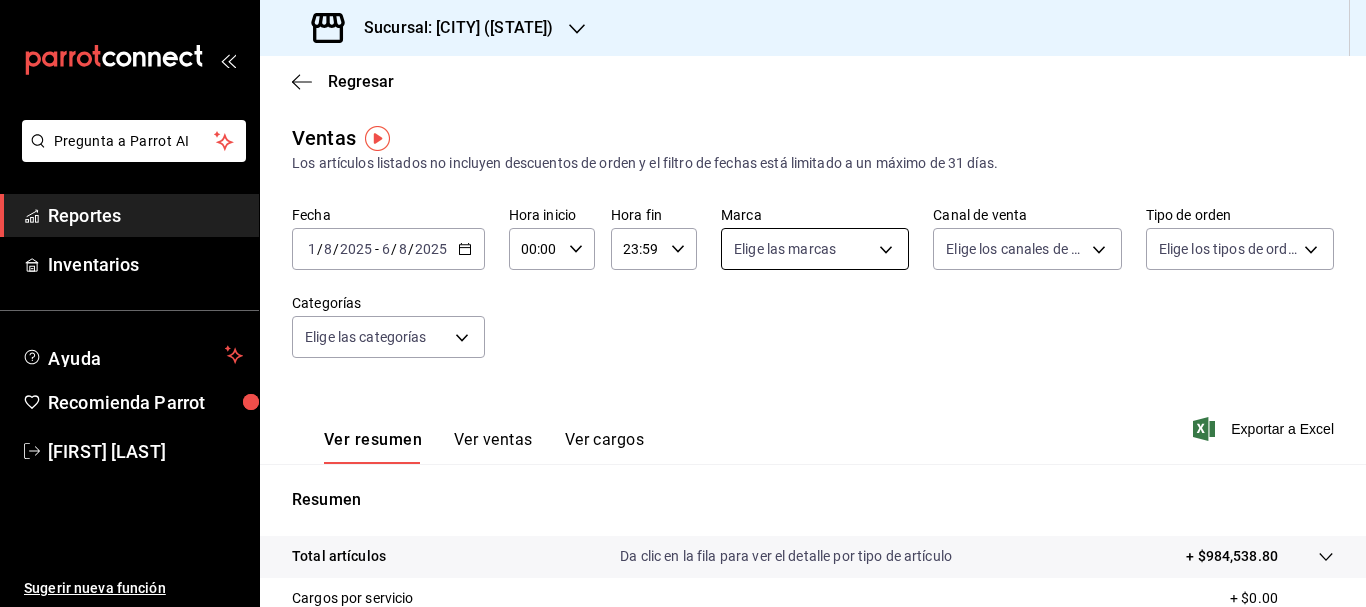 click on "Pregunta a Parrot AI Reportes   Inventarios   Ayuda Recomienda Parrot   [FIRST] [LAST]   Sugerir nueva función   Sucursal: [CITY] ([STATE]) Regresar Ventas Los artículos listados no incluyen descuentos de orden y el filtro de fechas está limitado a un máximo de 31 días. Fecha [DATE] [DATE] - [DATE] [DATE] Hora inicio 00:00 Hora inicio Hora fin 23:59 Hora fin Marca Elige las marcas Canal de venta Elige los canales de venta Tipo de orden Elige los tipos de orden Categorías Elige las categorías Ver resumen Ver ventas Ver cargos Exportar a Excel Resumen Total artículos Da clic en la fila para ver el detalle por tipo de artículo + $984,538.80 Cargos por servicio + $0.00 Venta bruta = $984,538.80 Descuentos totales - $17,929.00 Certificados de regalo - $0.00 Venta total = $966,609.80 Impuestos - $133,325.49 Venta neta = $833,284.31 Pregunta a Parrot AI Reportes   Inventarios   Ayuda Recomienda Parrot   [FIRST] [LAST]   Sugerir nueva función   Ver video tutorial Ir a video" at bounding box center (683, 303) 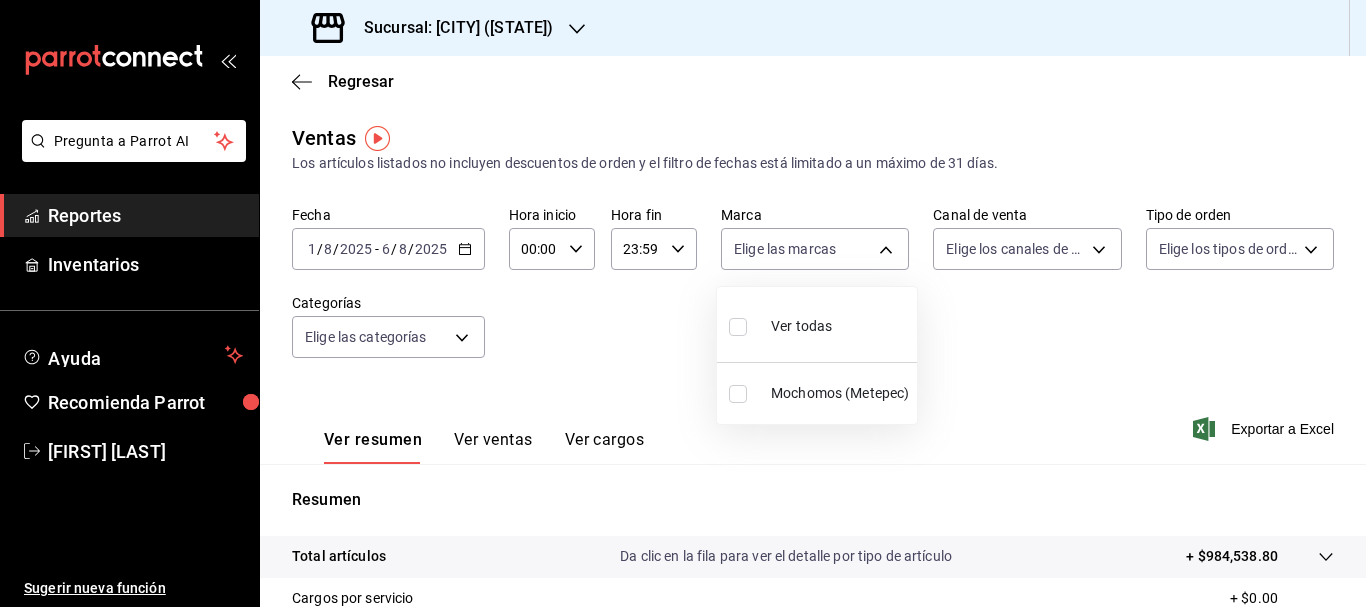 click at bounding box center (738, 327) 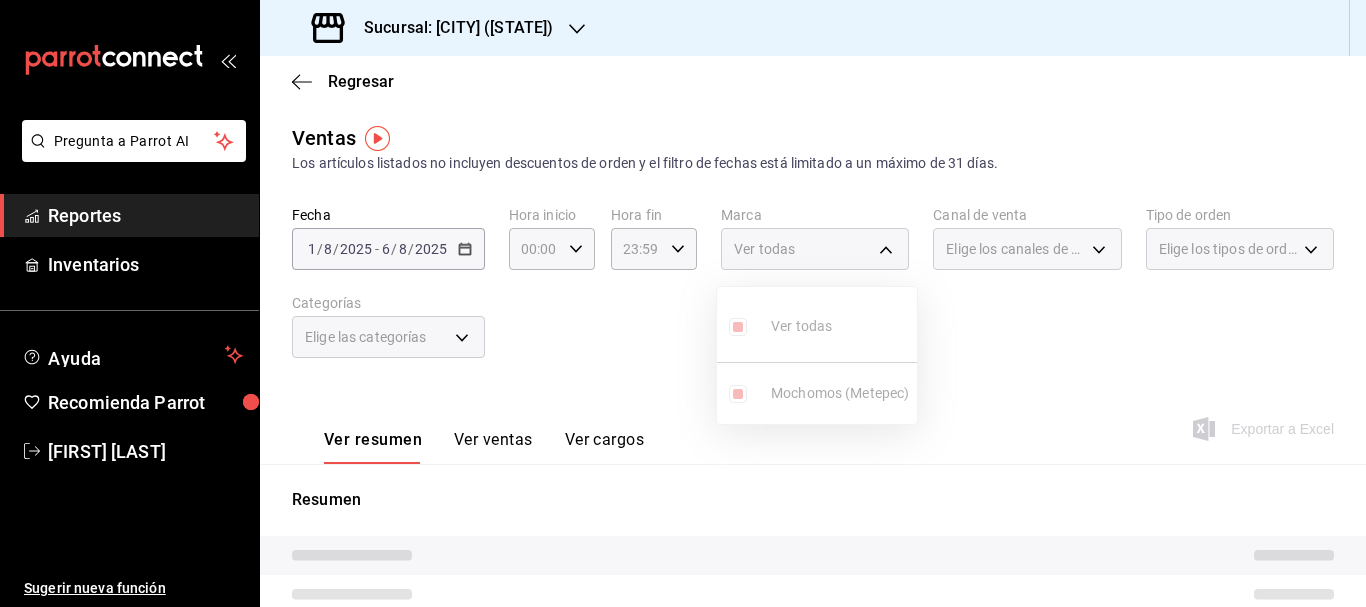 click at bounding box center [683, 303] 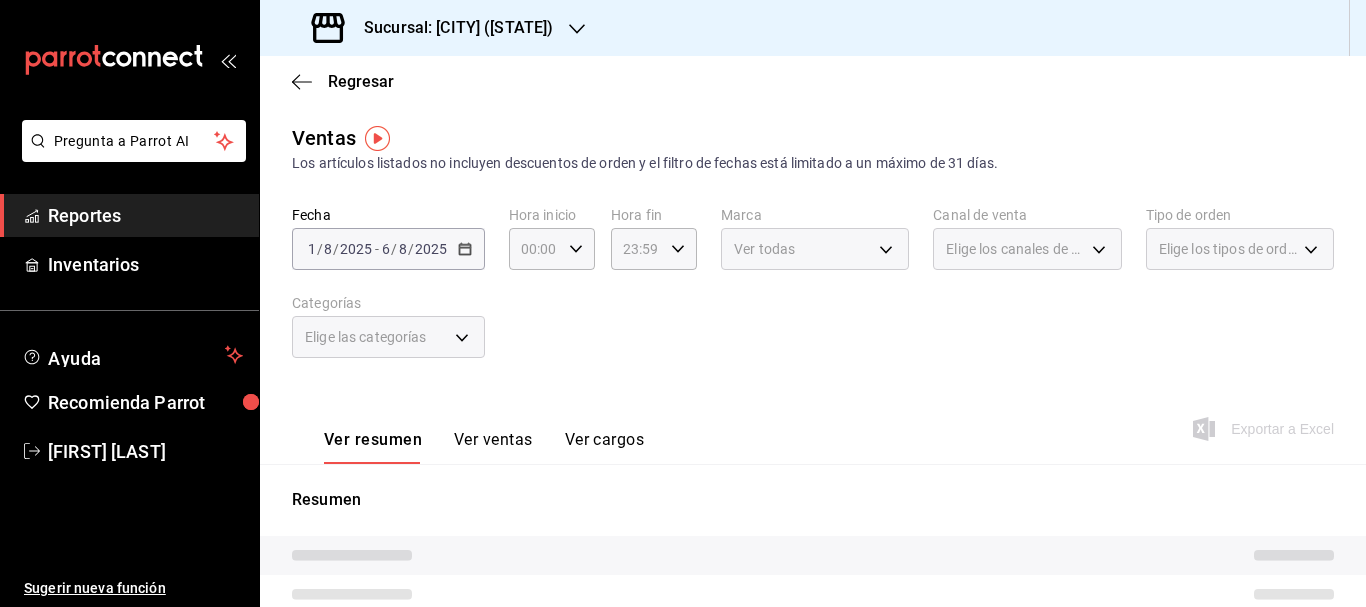 click on "Pregunta a Parrot AI Reportes   Inventarios   Ayuda Recomienda Parrot   [FIRST] [LAST]   Sugerir nueva función   Sucursal: [CITY] ([STATE]) Regresar Ventas Los artículos listados no incluyen descuentos de orden y el filtro de fechas está limitado a un máximo de 31 días. Fecha [DATE] [DATE] - [DATE] [DATE] Hora inicio 00:00 Hora inicio Hora fin 23:59 Hora fin Marca Ver todas [UUID] Canal de venta Elige los canales de venta Tipo de orden Elige los tipos de orden Categorías Elige las categorías Ver resumen Ver ventas Ver cargos Exportar a Excel Resumen Pregunta a Parrot AI Reportes   Inventarios   Ayuda Recomienda Parrot   [FIRST] [LAST]   Sugerir nueva función   GANA 1 MES GRATIS EN TU SUSCRIPCIÓN AQUÍ Ver video tutorial Ir a video Visitar centro de ayuda (81) [PHONE] soporte@parrotsoftware.io Visitar centro de ayuda (81) [PHONE] soporte@parrotsoftware.io" at bounding box center [683, 303] 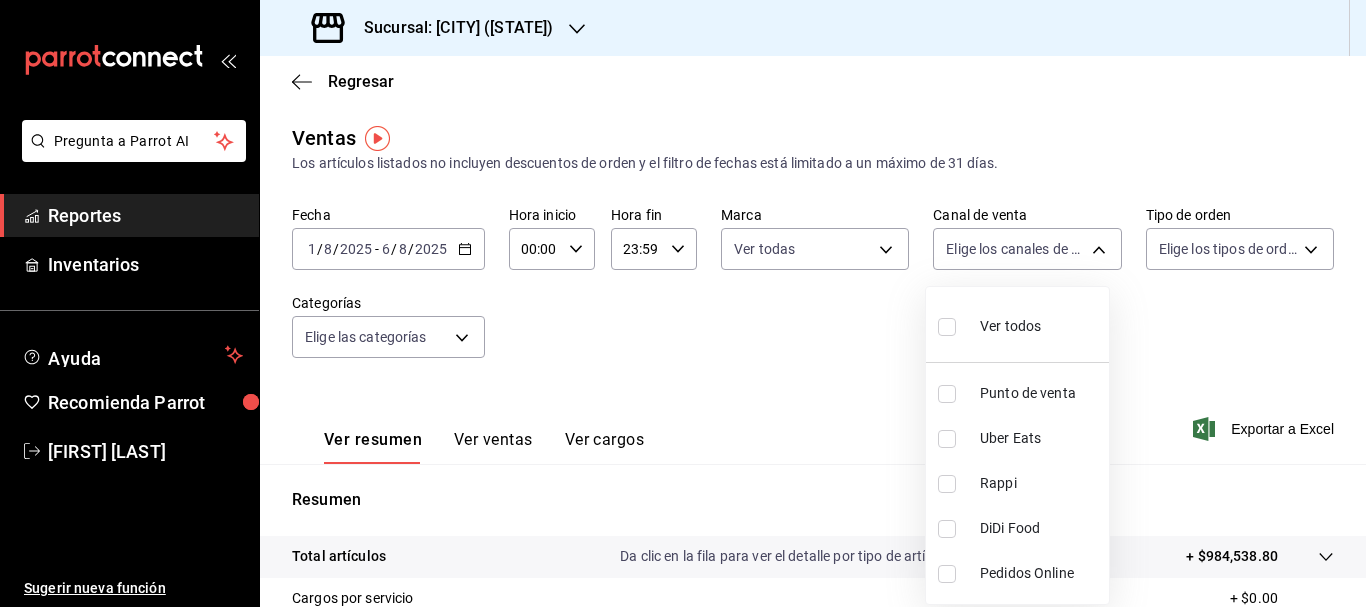 click at bounding box center (947, 327) 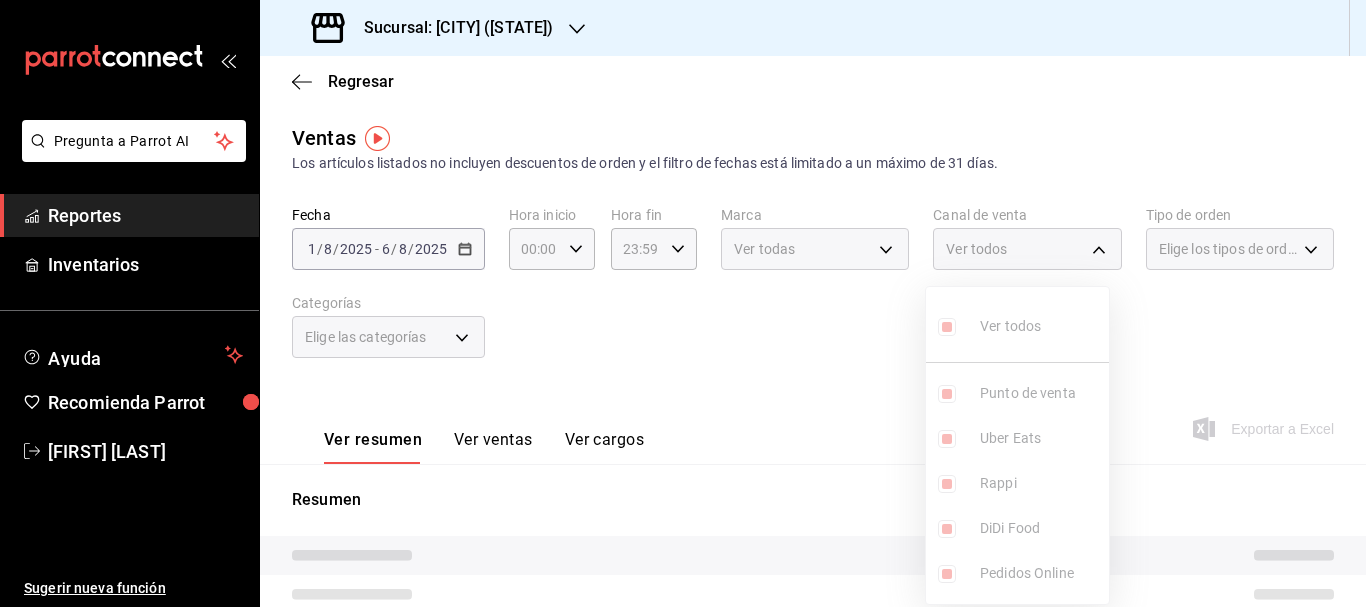 click at bounding box center [683, 303] 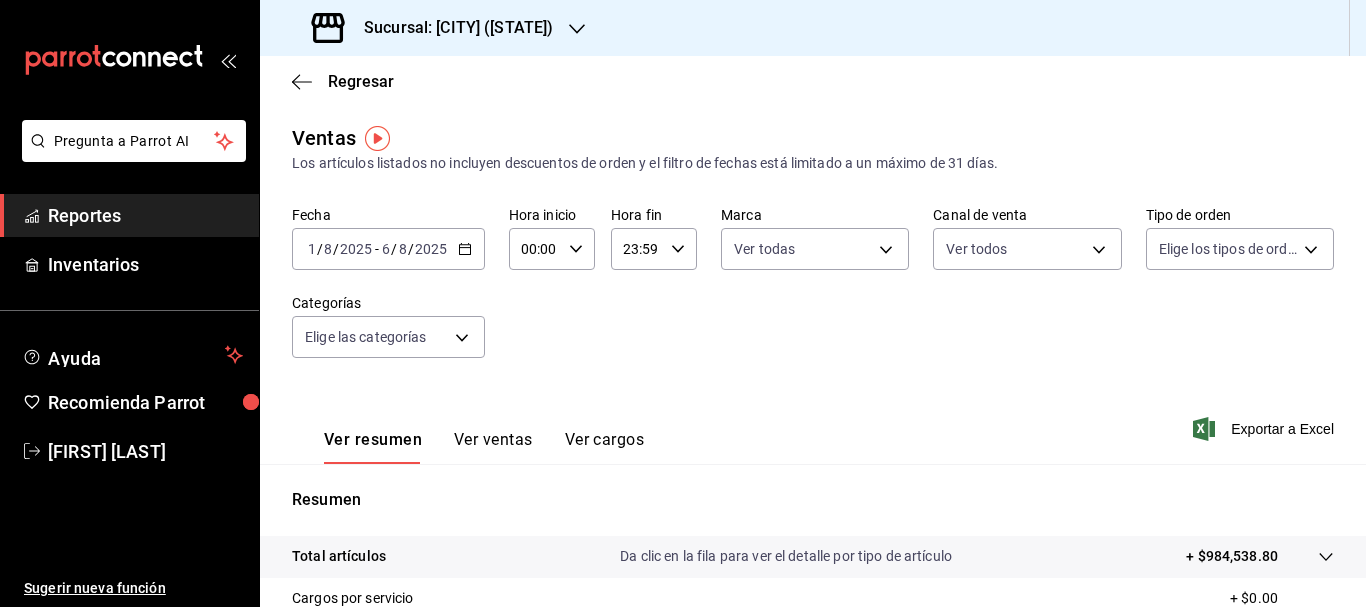 click on "Pregunta a Parrot AI Reportes   Inventarios   Ayuda Recomienda Parrot   [FIRST] [LAST]   Sugerir nueva función   Sucursal: [CITY] ([STATE]) Regresar Ventas Los artículos listados no incluyen descuentos de orden y el filtro de fechas está limitado a un máximo de 31 días. Fecha [DATE] [DATE] - [DATE] [DATE] Hora inicio 00:00 Hora inicio Hora fin 23:59 Hora fin Marca Ver todas [UUID] Canal de venta Ver todos PARROT,UBER_EATS,RAPPI,DIDI_FOOD,ONLINE Tipo de orden Elige los tipos de orden Categorías Elige las categorías Ver resumen Ver ventas Ver cargos Exportar a Excel Resumen Total artículos Da clic en la fila para ver el detalle por tipo de artículo + $984,538.80 Cargos por servicio + $0.00 Venta bruta = $984,538.80 Descuentos totales - $17,929.00 Certificados de regalo - $0.00 Venta total = $966,609.80 Impuestos - $133,325.49 Venta neta = $833,284.31 Pregunta a Parrot AI Reportes   Inventarios   Ayuda Recomienda Parrot   [FIRST] [LAST]" at bounding box center (683, 303) 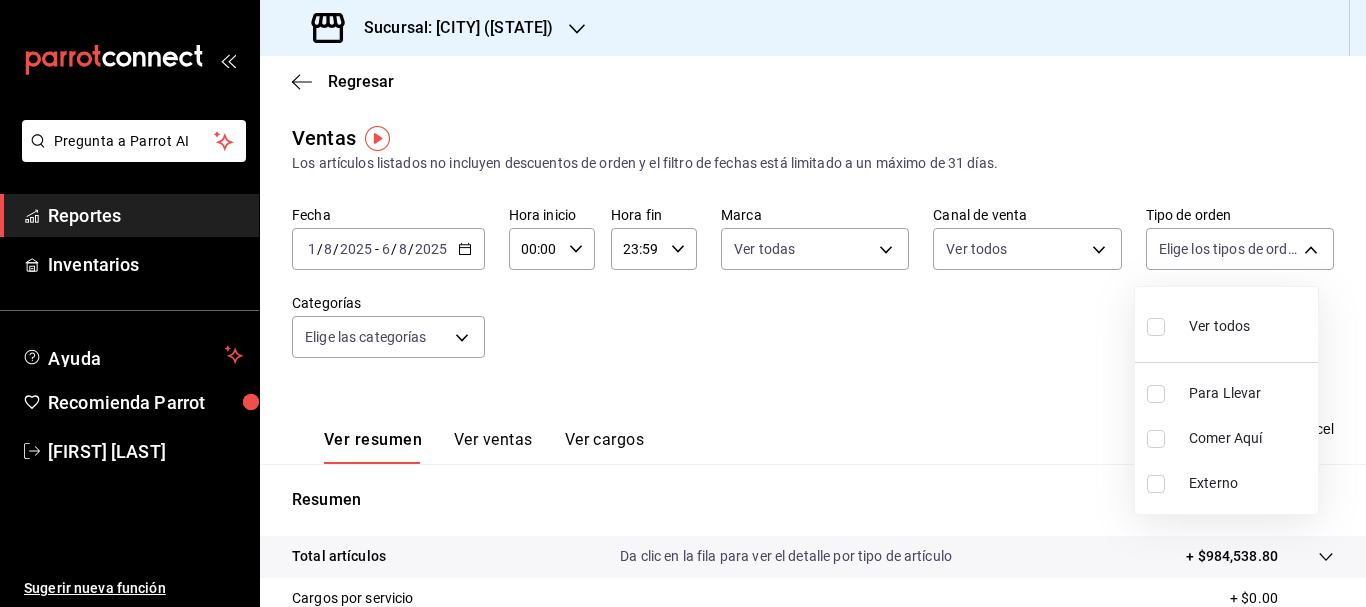 click at bounding box center [1156, 327] 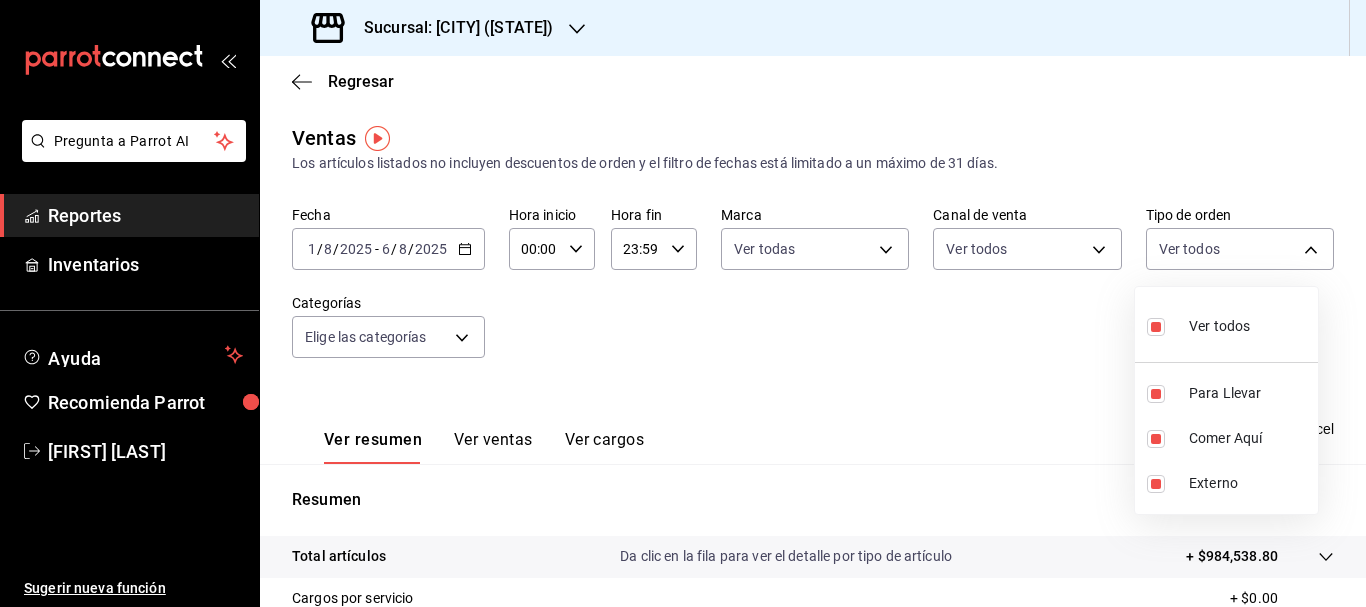 click at bounding box center [683, 303] 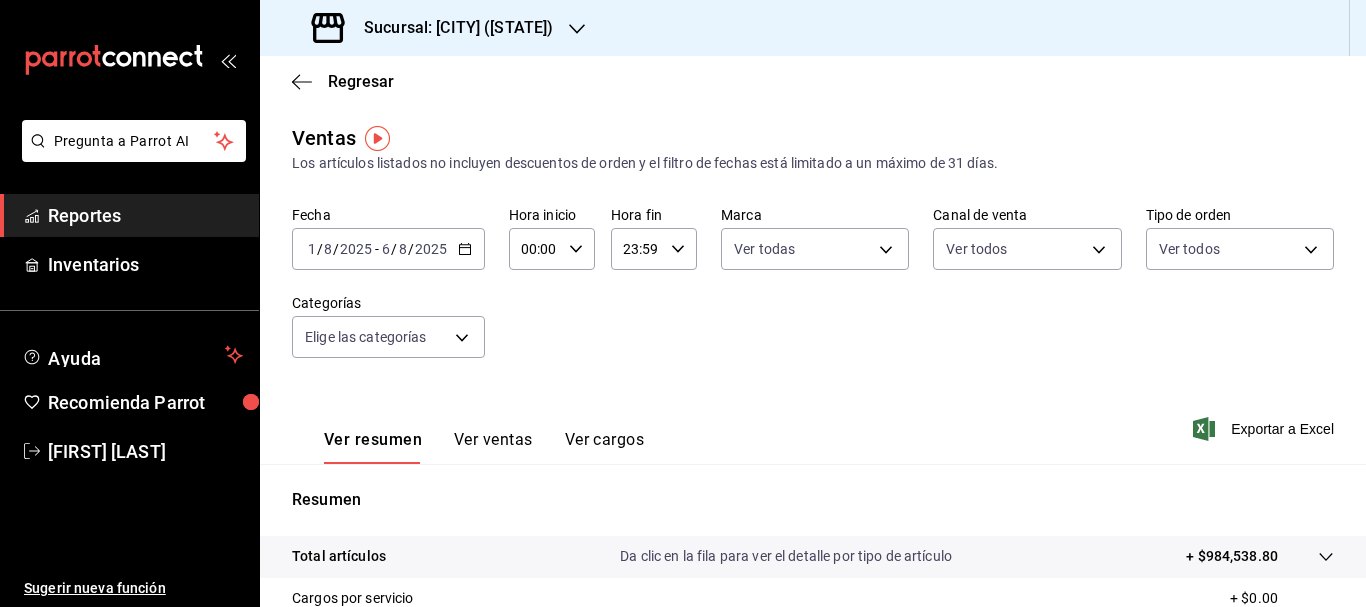 click on "Pregunta a Parrot AI Reportes   Inventarios   Ayuda Recomienda Parrot   [FIRST] [LAST]   Sugerir nueva función   Sucursal: [CITY] ([STATE]) Regresar Ventas Los artículos listados no incluyen descuentos de orden y el filtro de fechas está limitado a un máximo de 31 días. Fecha [DATE] [DATE] - [DATE] [DATE] Hora inicio 00:00 Hora inicio Hora fin 23:59 Hora fin Marca Ver todas [UUID] Canal de venta Ver todos PARROT,UBER_EATS,RAPPI,DIDI_FOOD,ONLINE Tipo de orden Ver todos [UUID],[UUID],[EXTERNAL] Categorías Elige las categorías Ver resumen Ver ventas Ver cargos Exportar a Excel Resumen Total artículos Da clic en la fila para ver el detalle por tipo de artículo + $984,538.80 Cargos por servicio + $0.00 Venta bruta = $984,538.80 Descuentos totales - $17,929.00 Certificados de regalo - $0.00 Venta total = $966,609.80 Impuestos - $133,325.49 Venta neta = $833,284.31 Pregunta a Parrot AI Reportes" at bounding box center [683, 303] 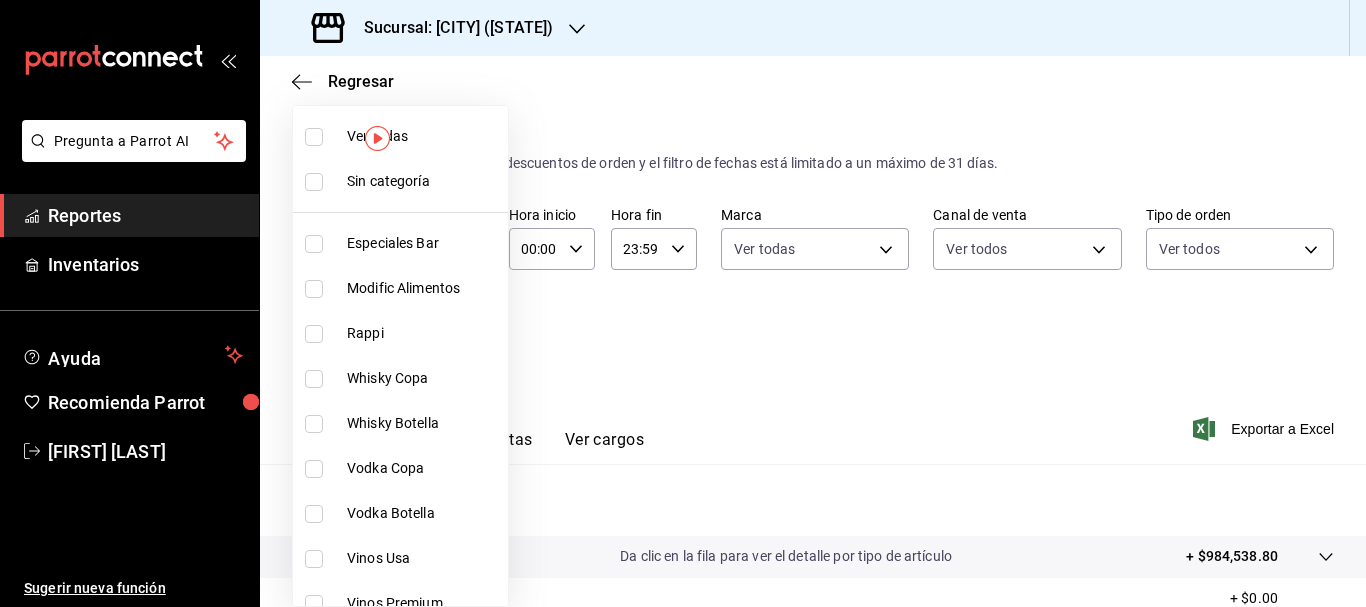 click at bounding box center [314, 182] 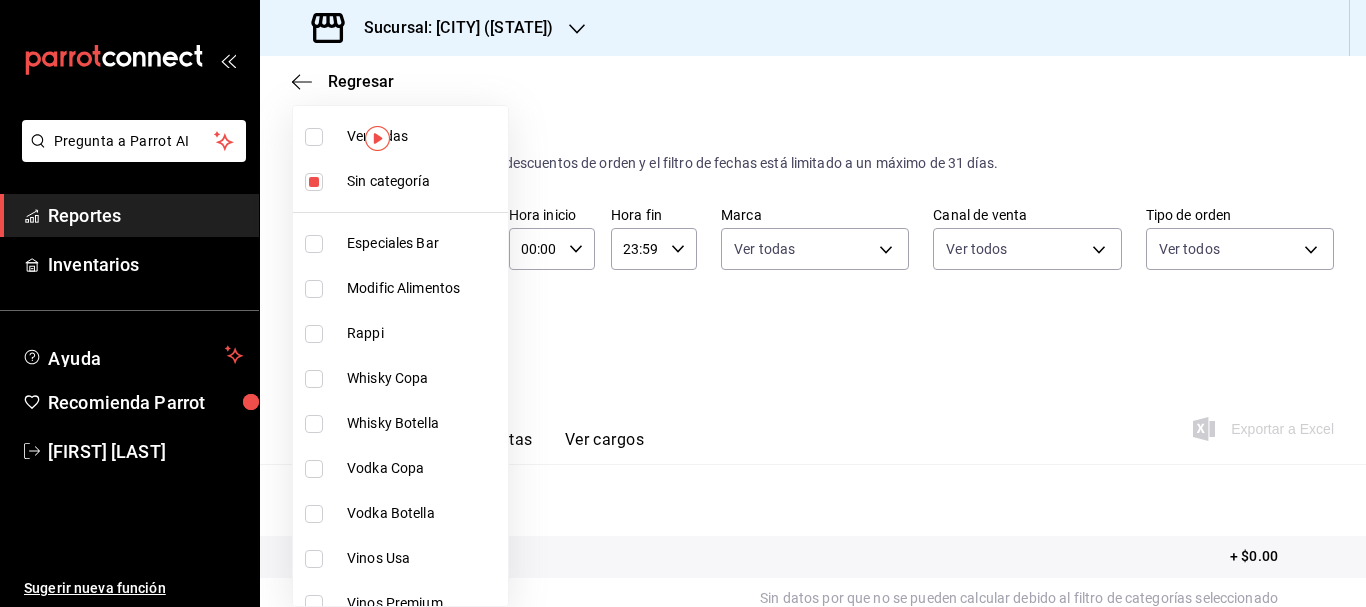 click at bounding box center [314, 137] 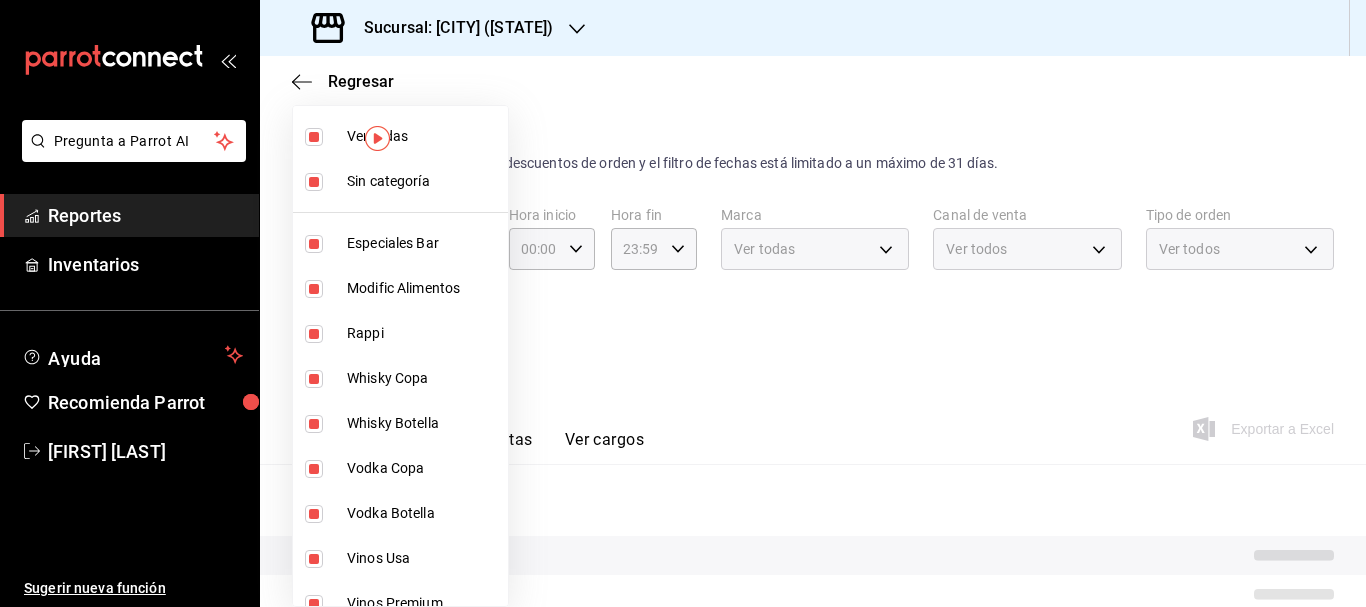click at bounding box center (683, 303) 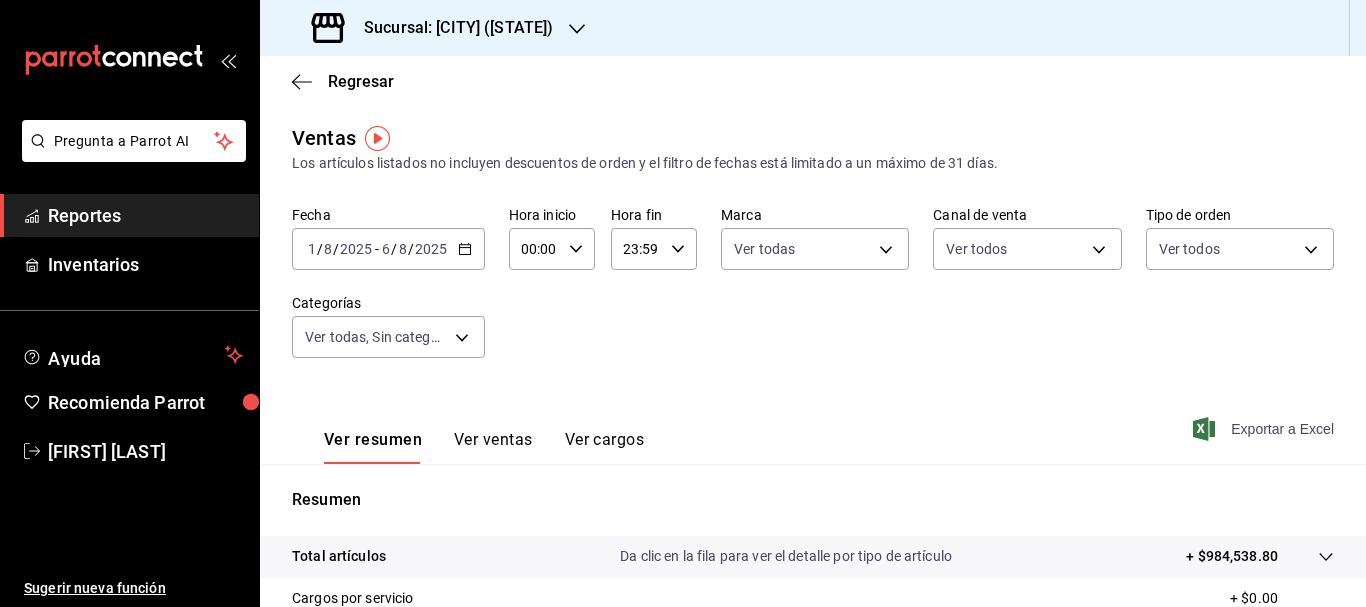 click on "Exportar a Excel" at bounding box center (1265, 429) 